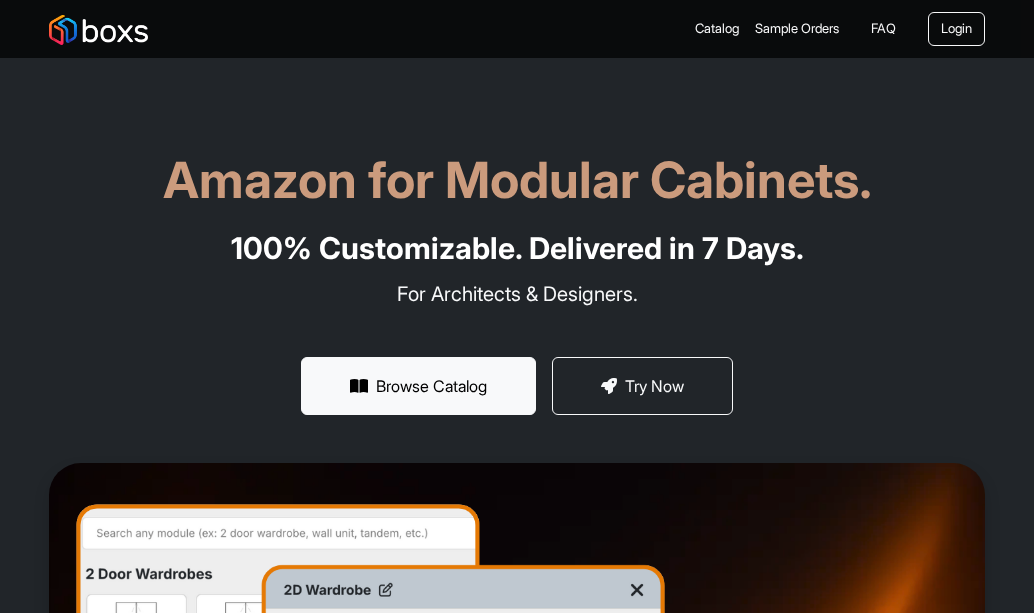 scroll, scrollTop: 0, scrollLeft: 0, axis: both 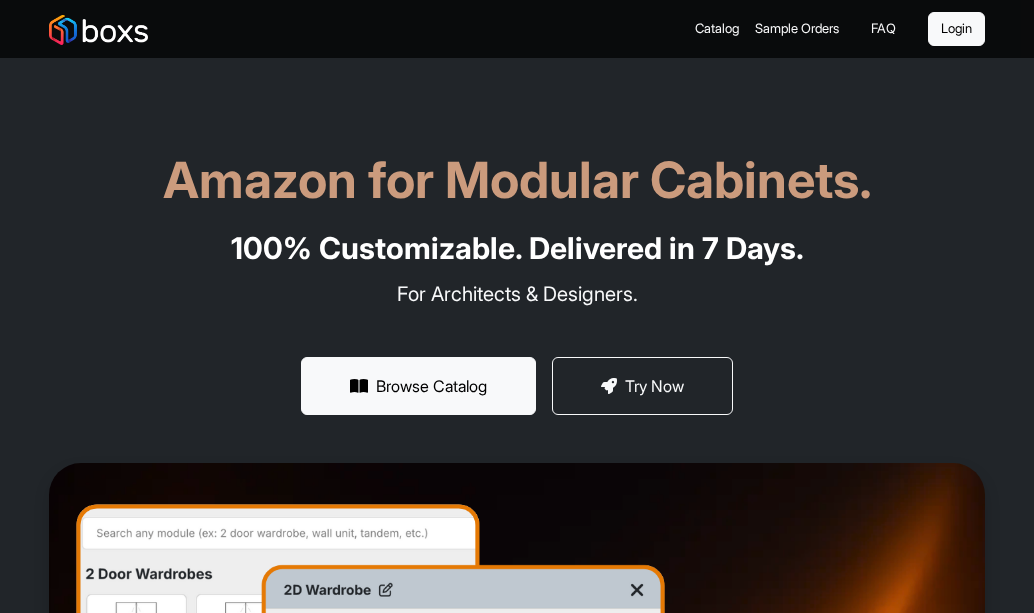 click on "Login" at bounding box center [956, 29] 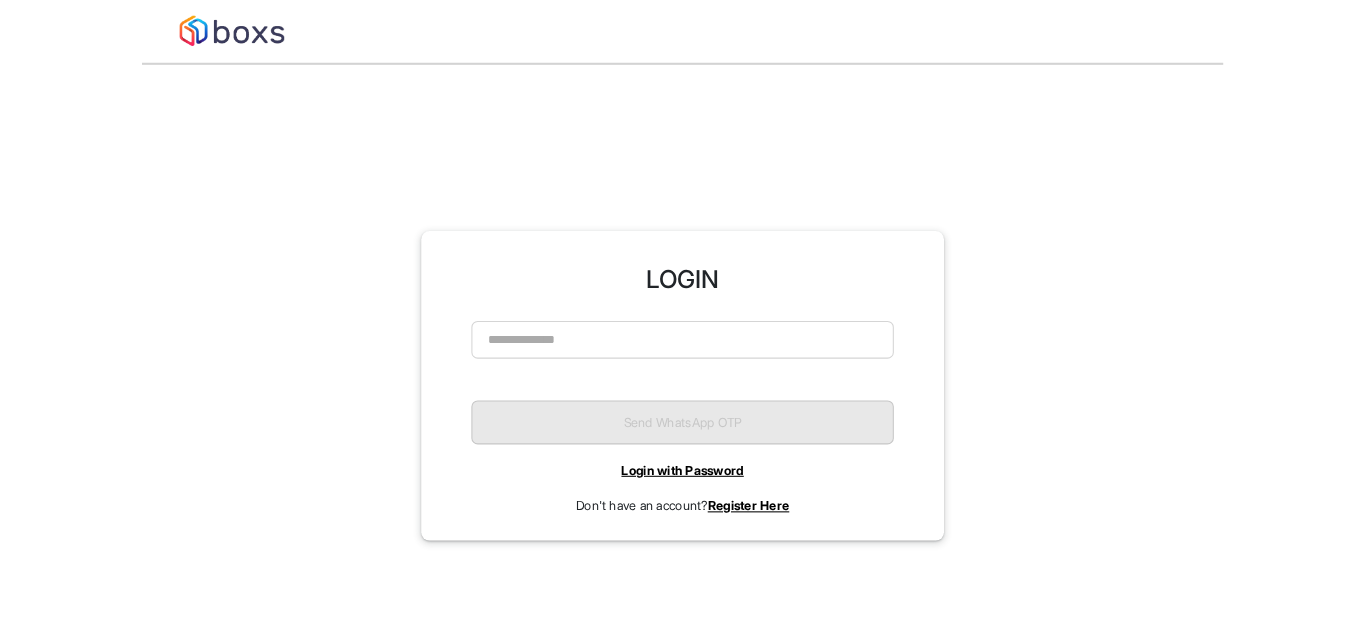 scroll, scrollTop: 0, scrollLeft: 0, axis: both 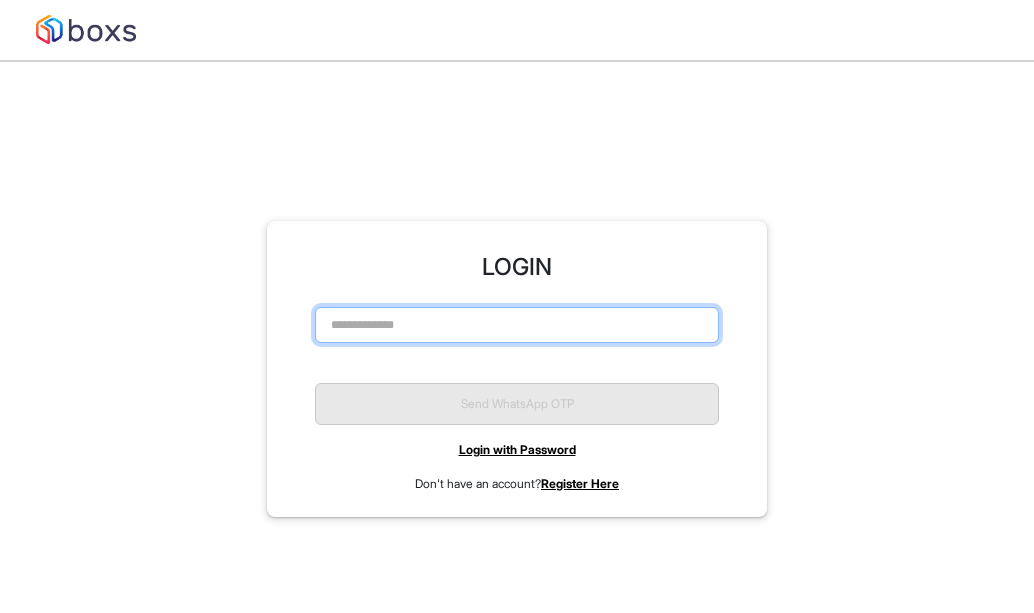 click at bounding box center (517, 325) 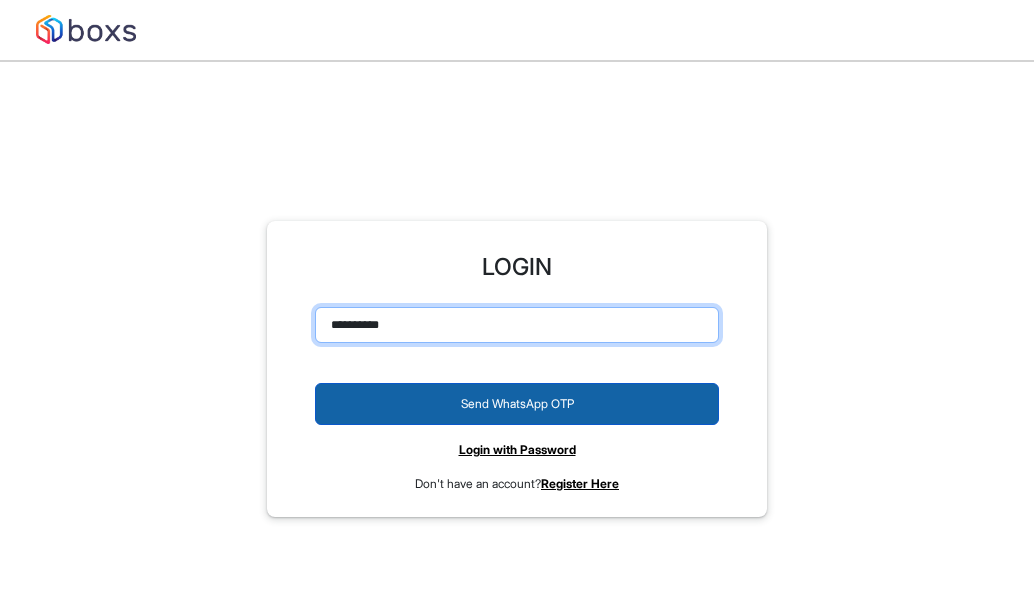 type on "**********" 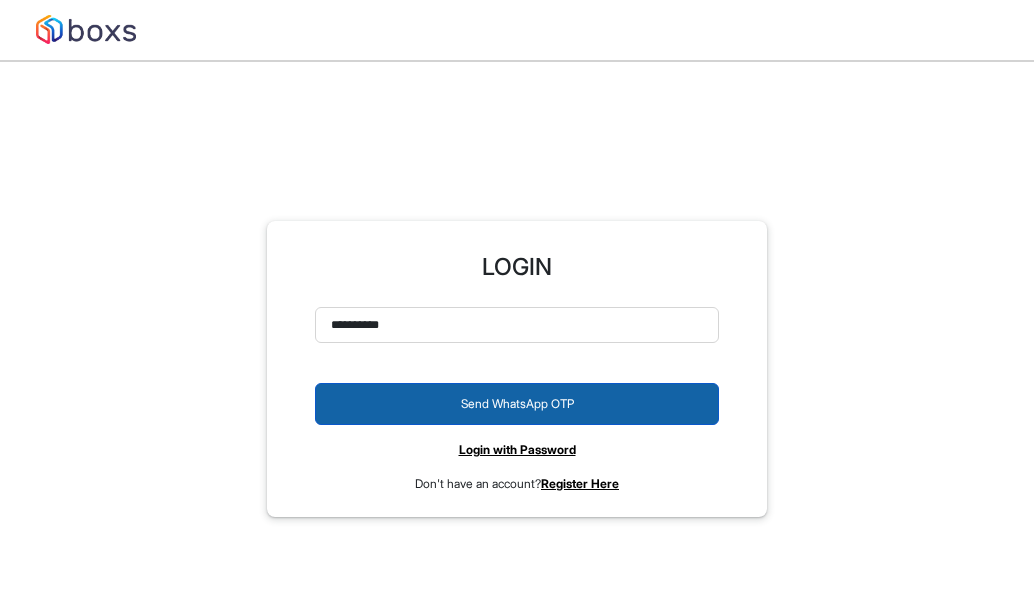 click on "Send WhatsApp OTP" at bounding box center (517, 404) 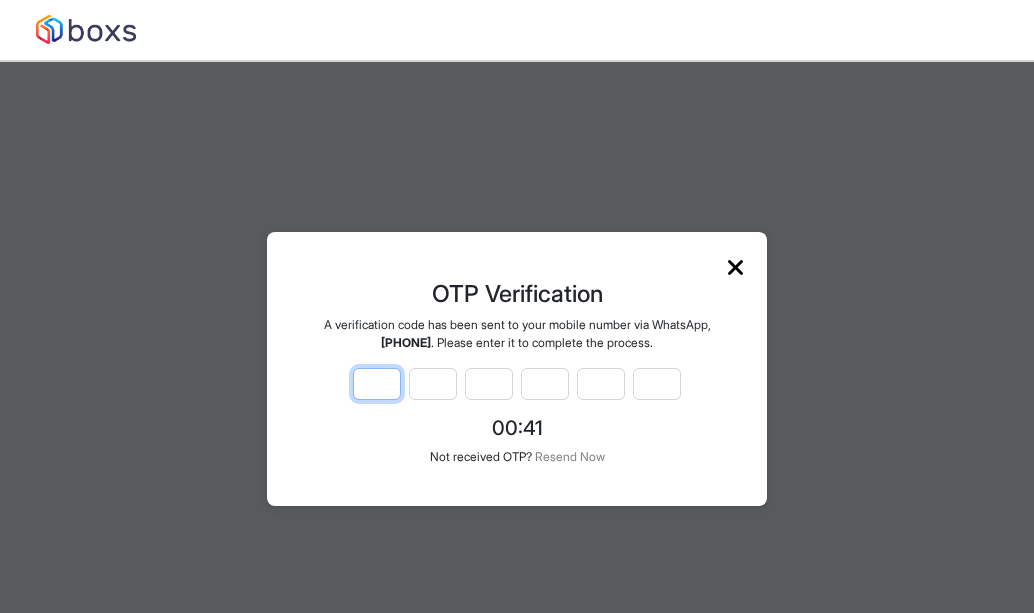 click at bounding box center (377, 384) 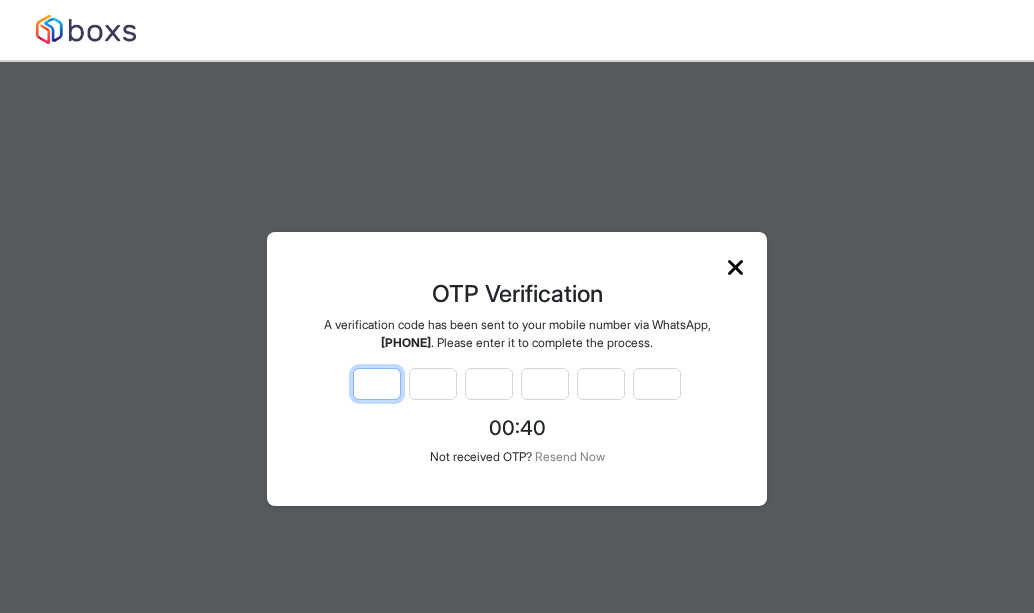 type on "*" 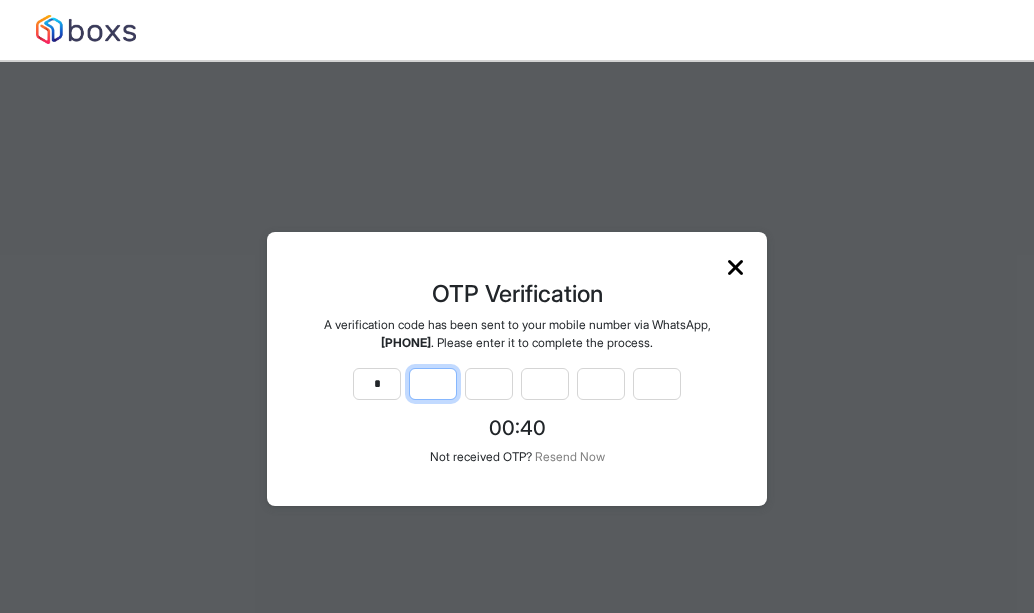 type on "*" 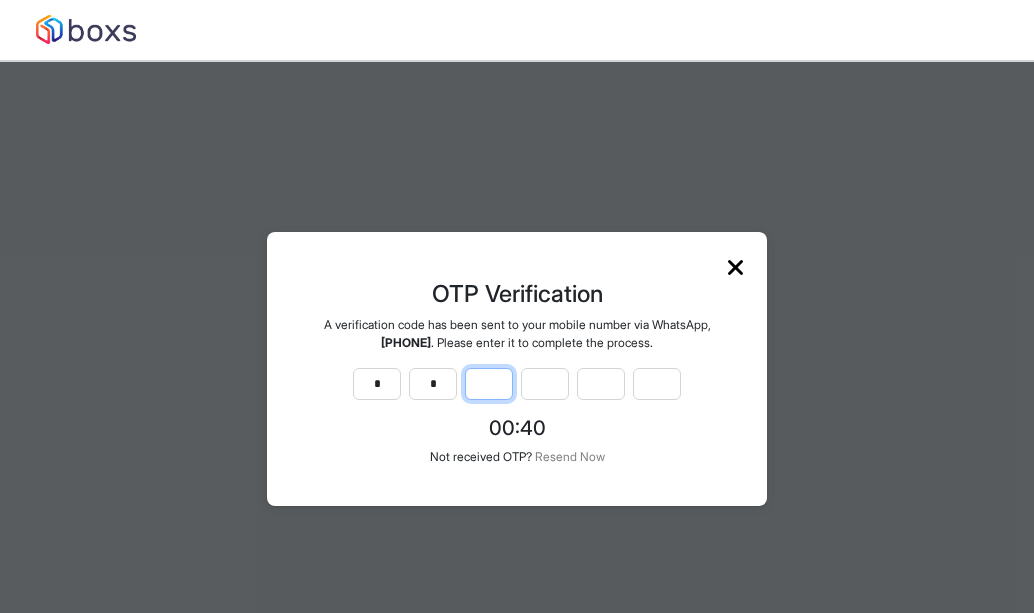 type on "*" 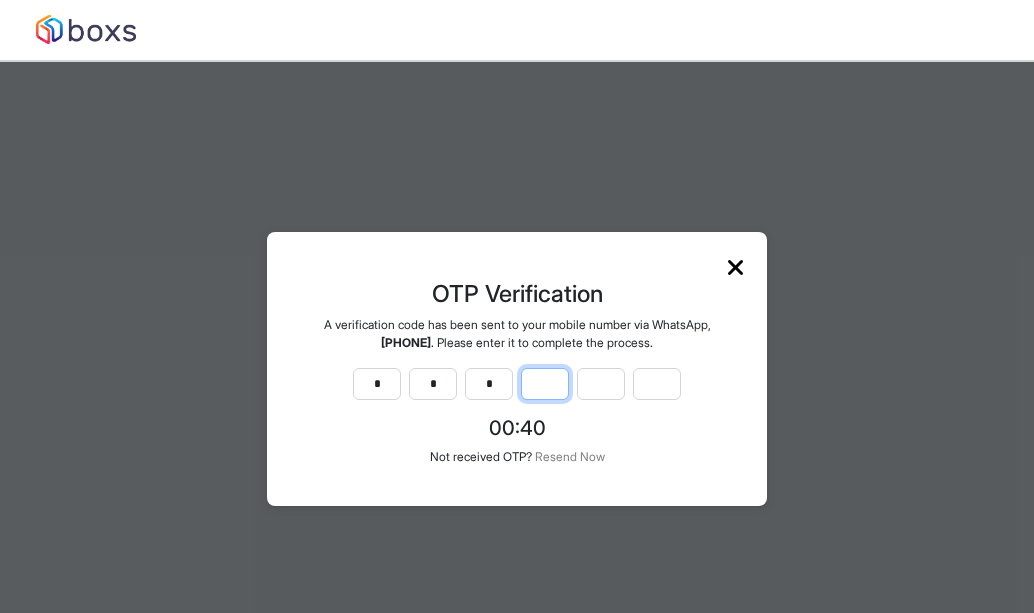 type on "*" 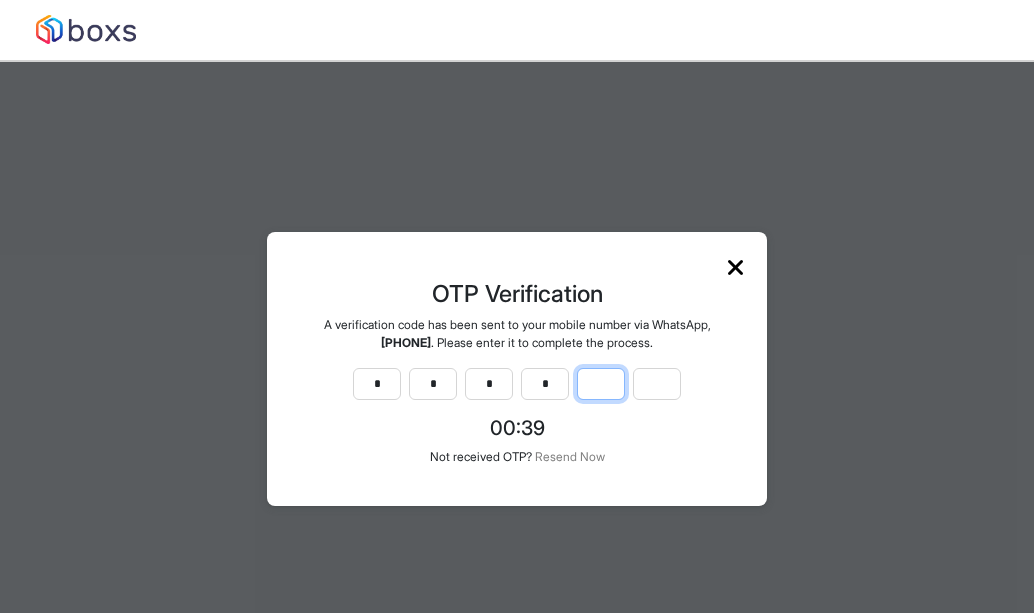 type on "*" 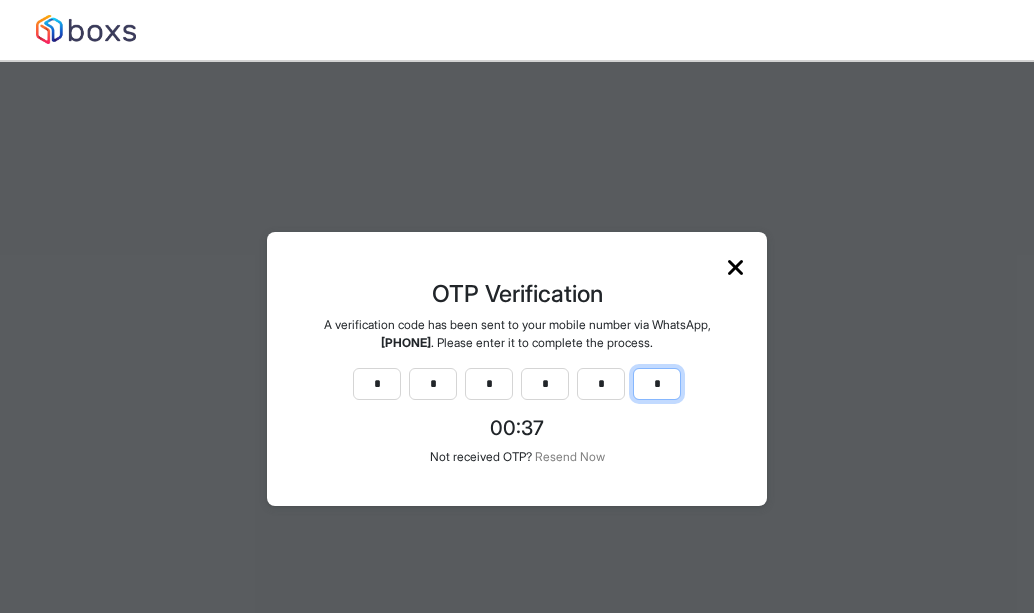 type on "*" 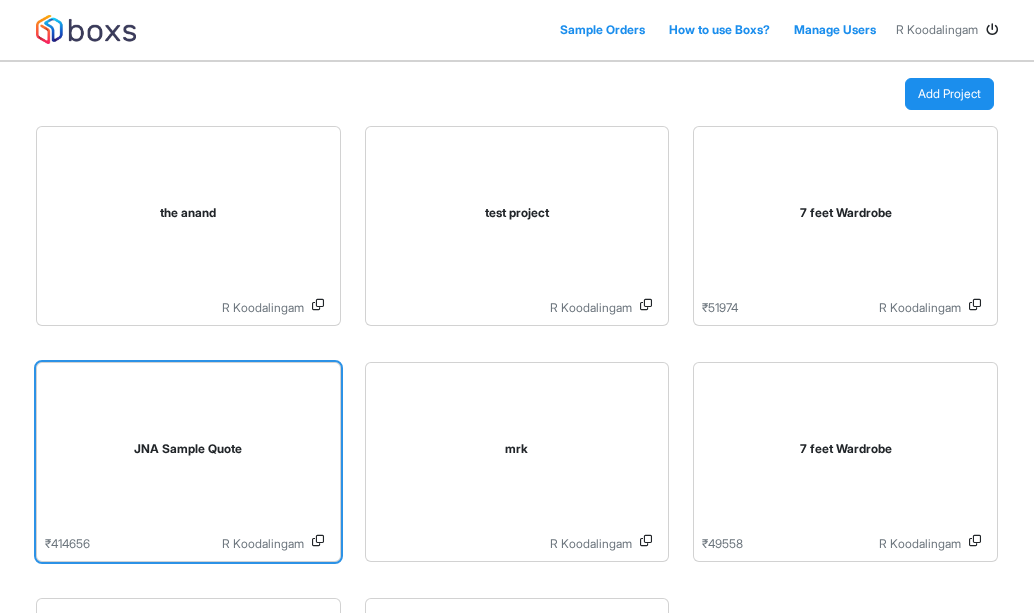 click on "[COMPANY] Sample Quote" at bounding box center (188, 453) 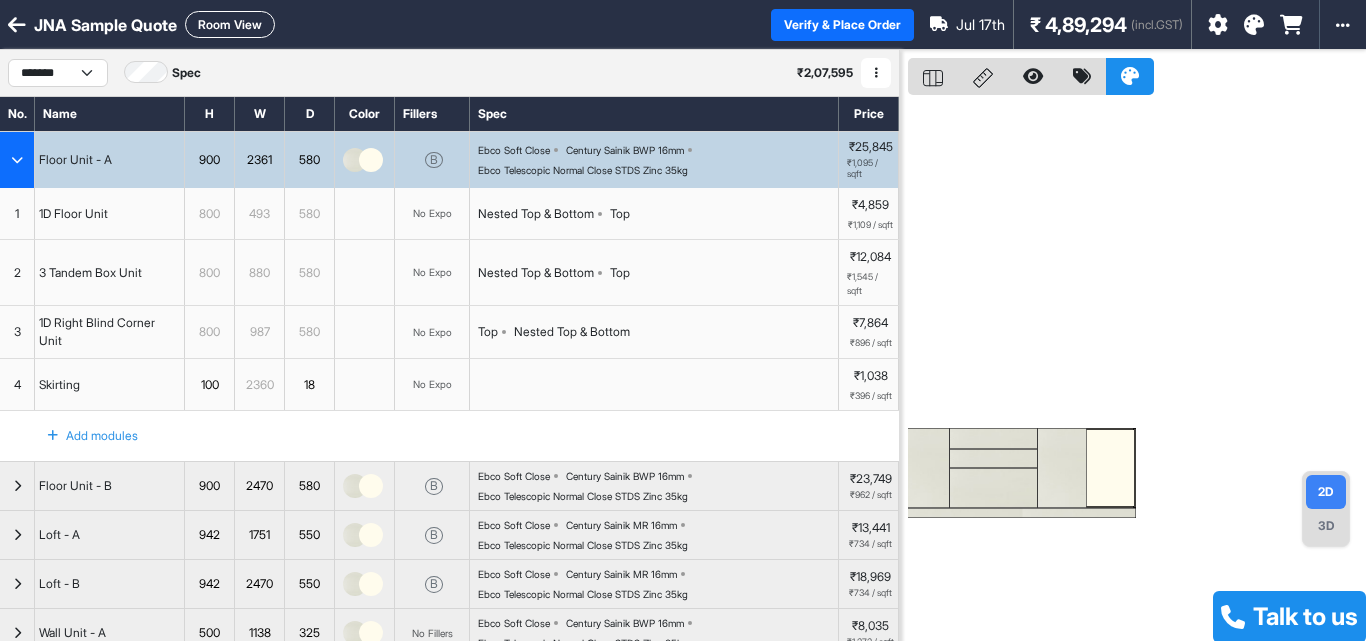 click on "3D" at bounding box center (1326, 526) 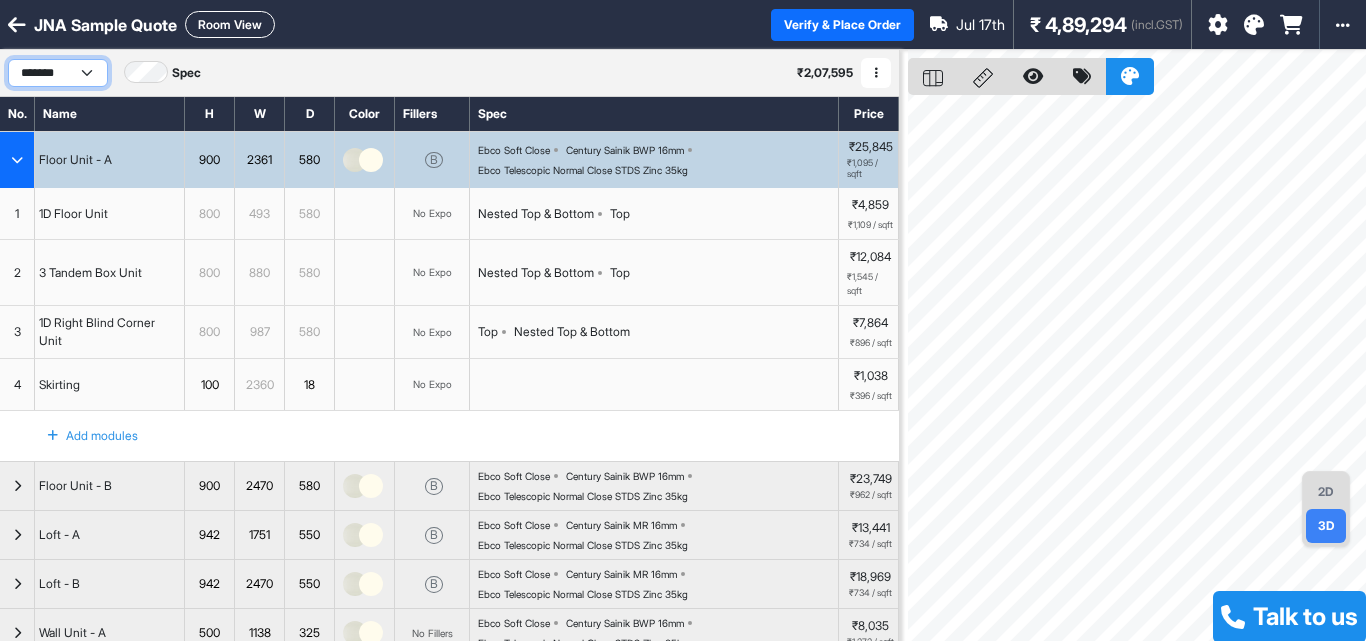 click on "**********" at bounding box center [58, 73] 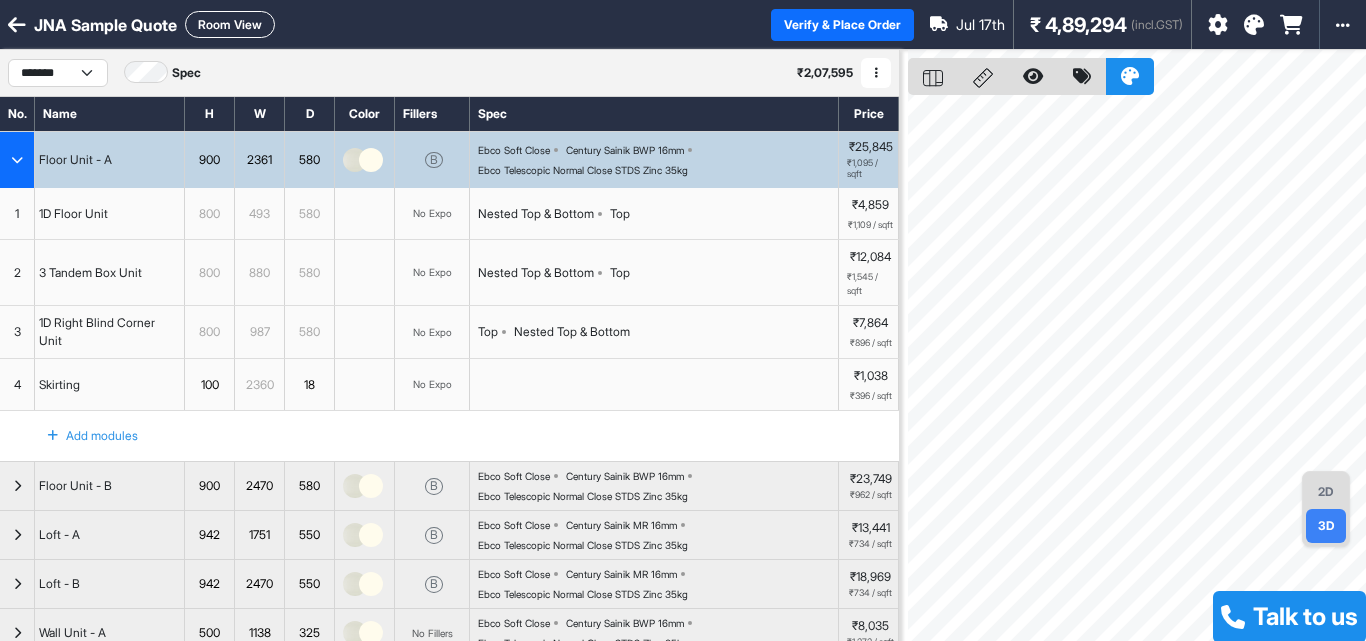 click at bounding box center [876, 73] 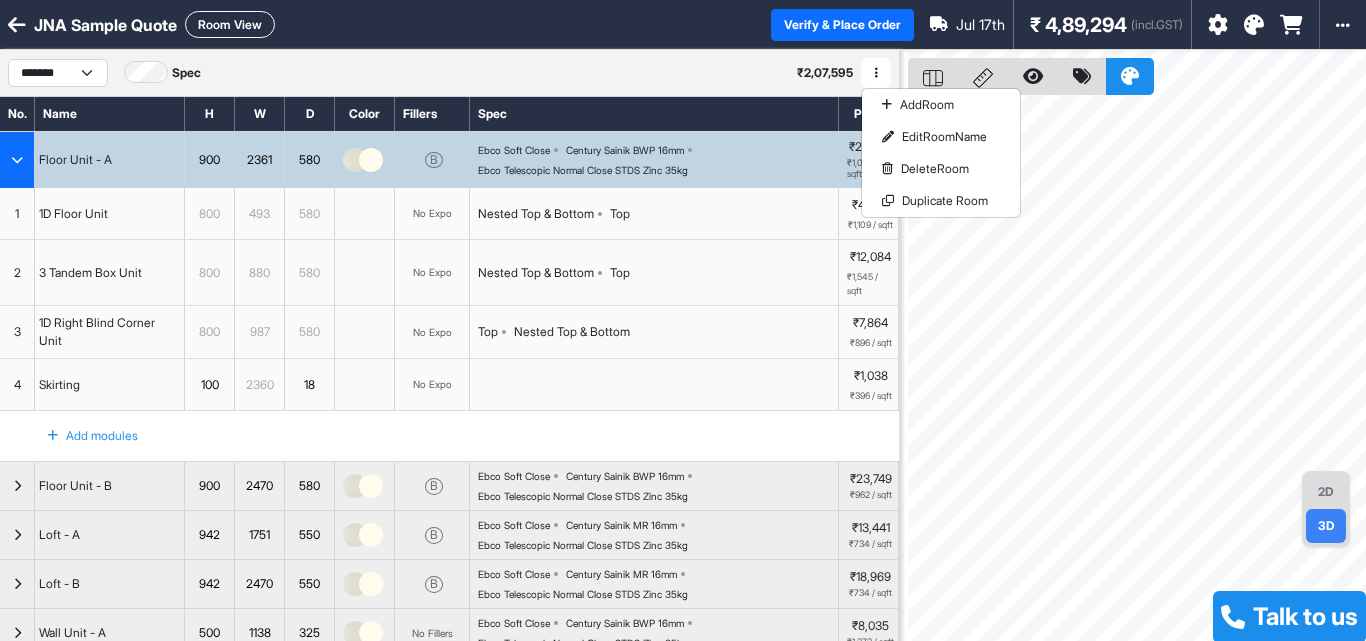 click on "Room View" at bounding box center [230, 24] 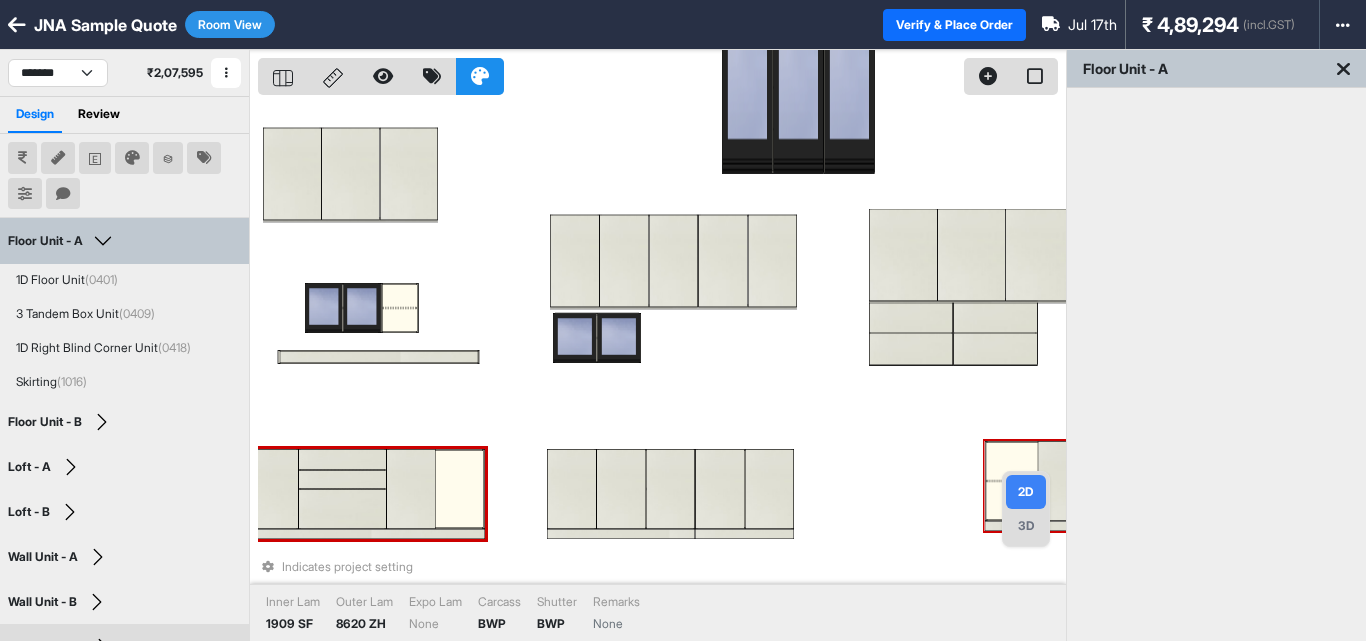 click on "3D" at bounding box center (1026, 526) 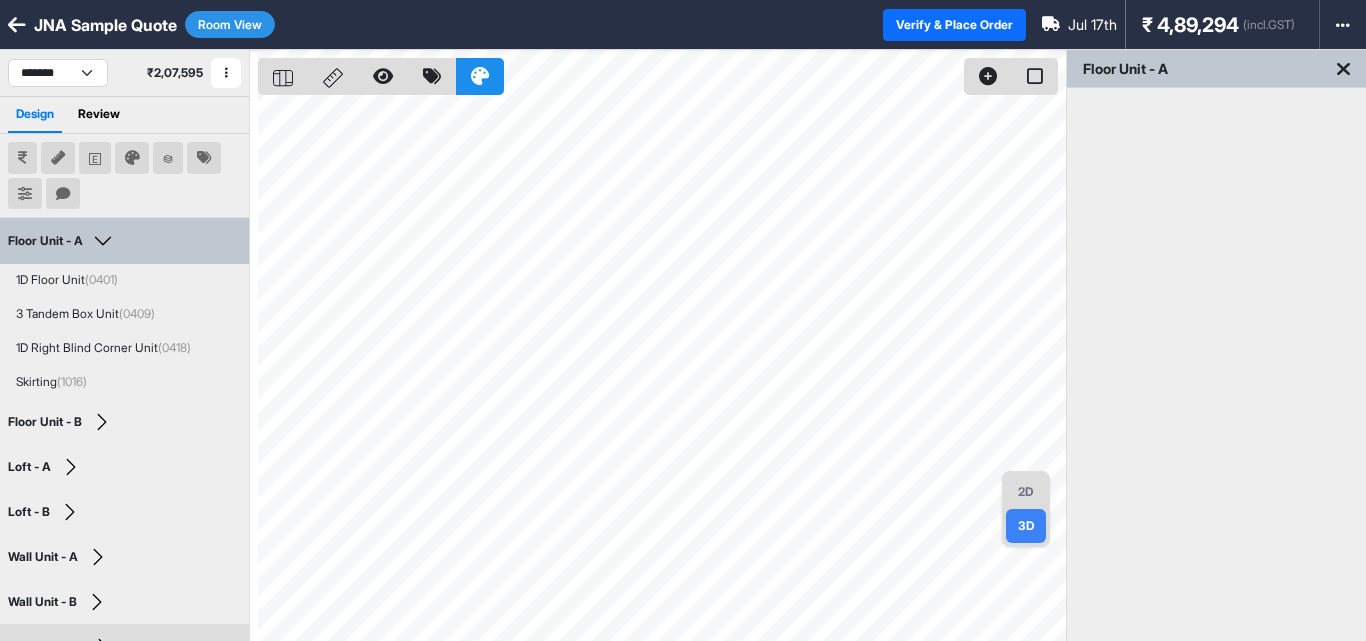 click on "2D" at bounding box center [1026, 492] 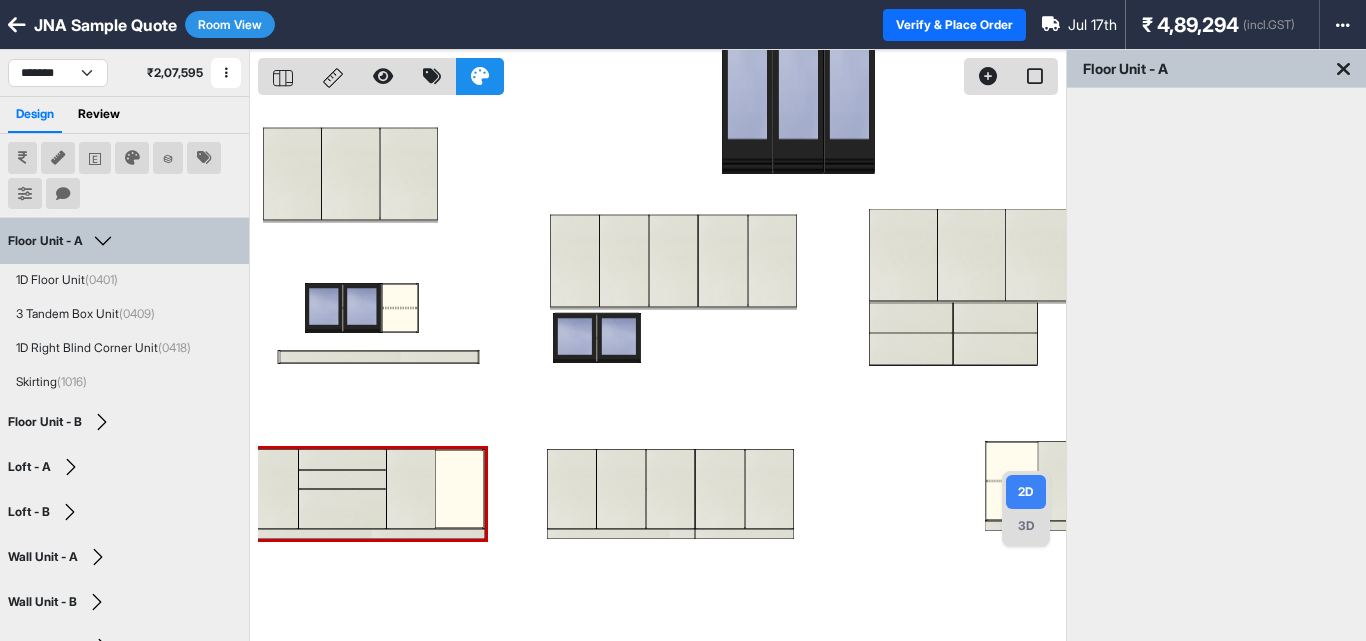 click on "Floor Unit - A" at bounding box center [1216, 69] 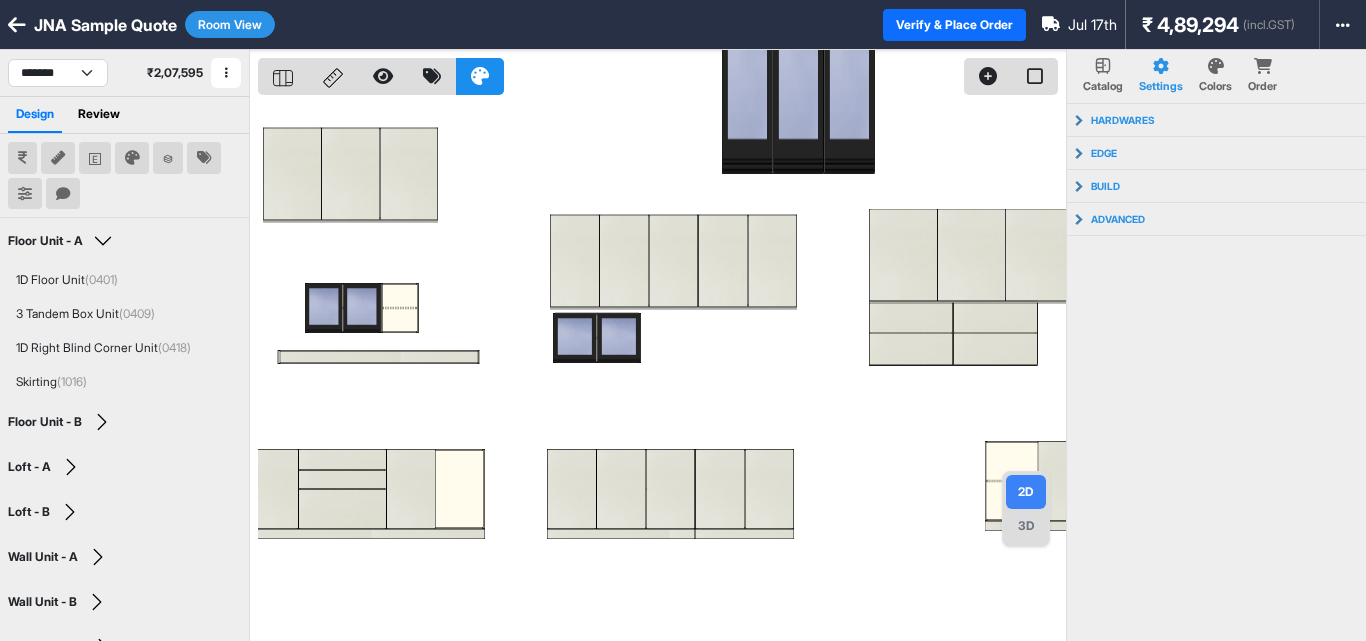 click at bounding box center [283, 77] 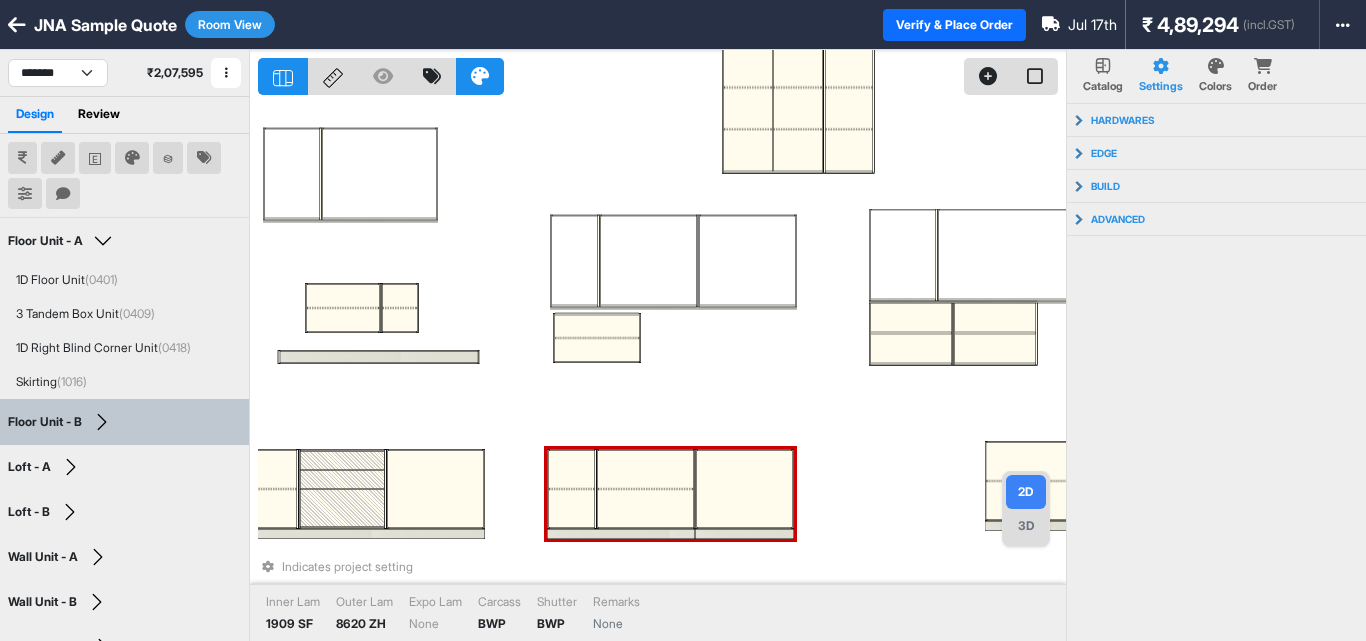 click at bounding box center (645, 469) 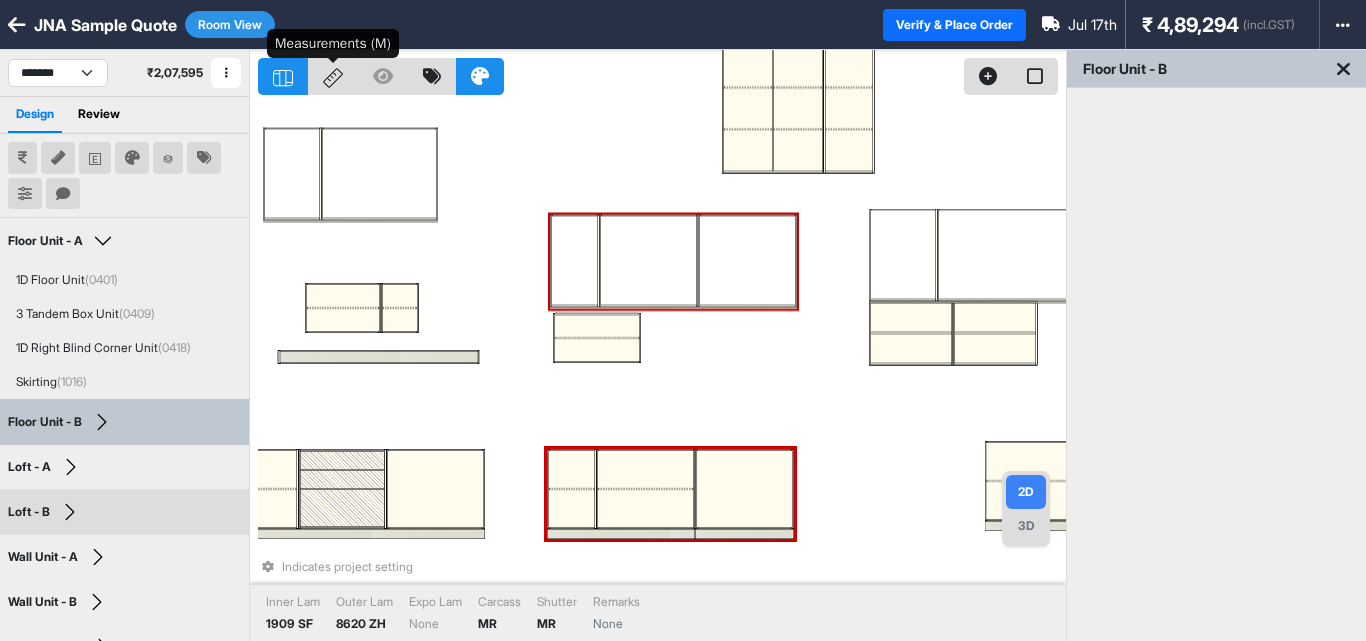 click at bounding box center (333, 78) 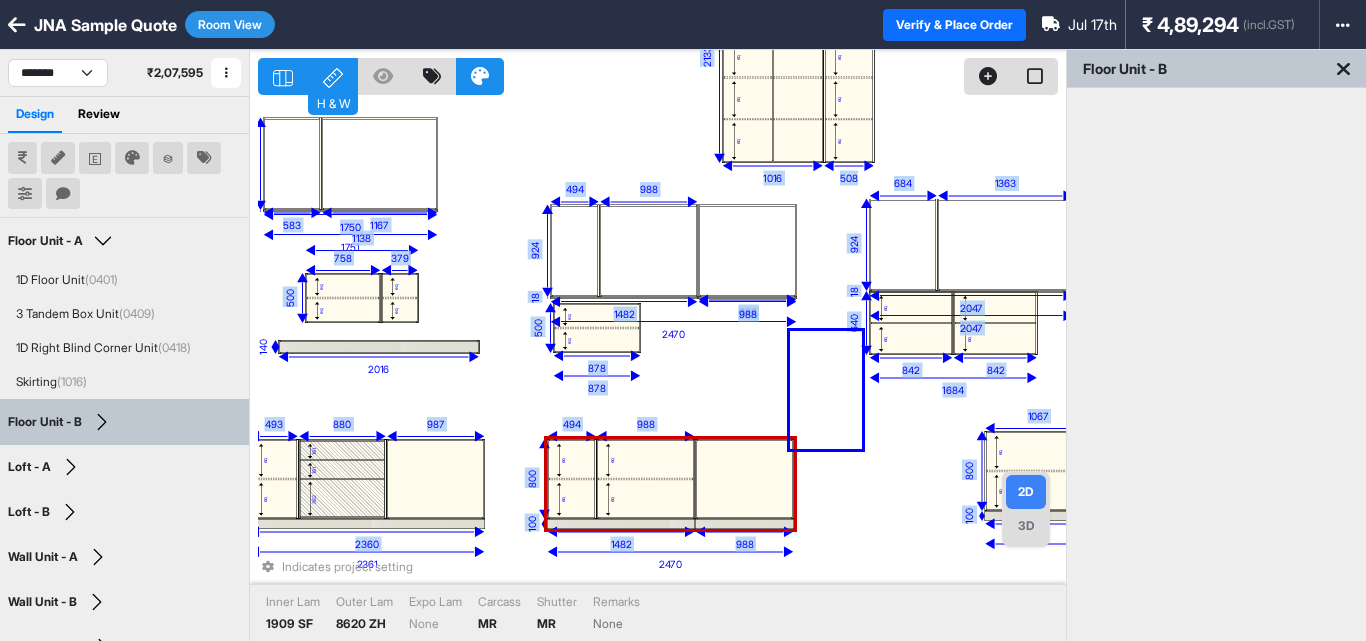 drag, startPoint x: 790, startPoint y: 331, endPoint x: 785, endPoint y: 414, distance: 83.15047 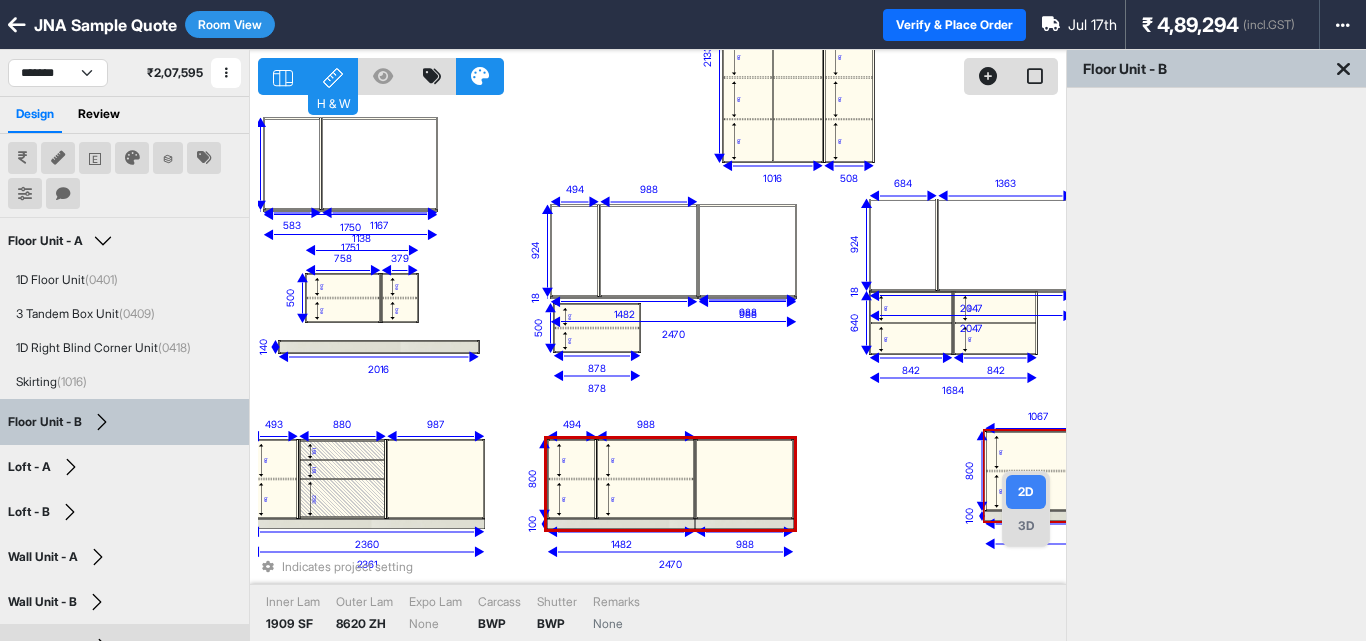 click on "3D" at bounding box center [1026, 526] 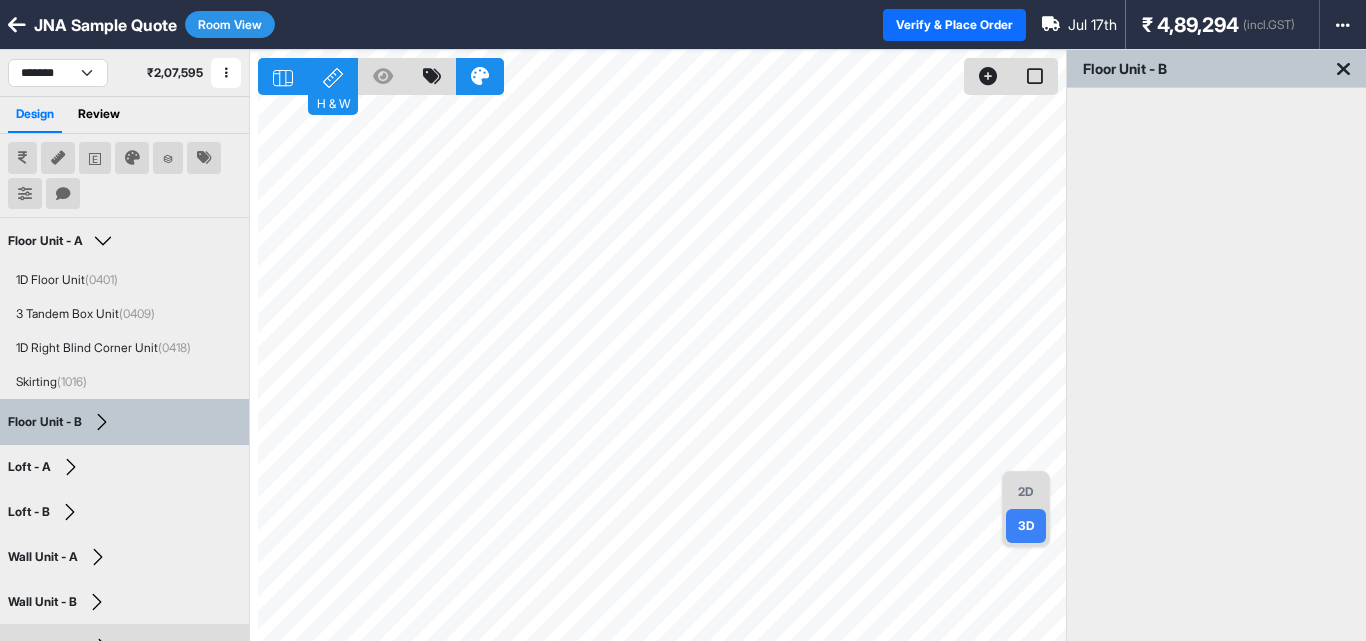 click on "Review" at bounding box center (99, 115) 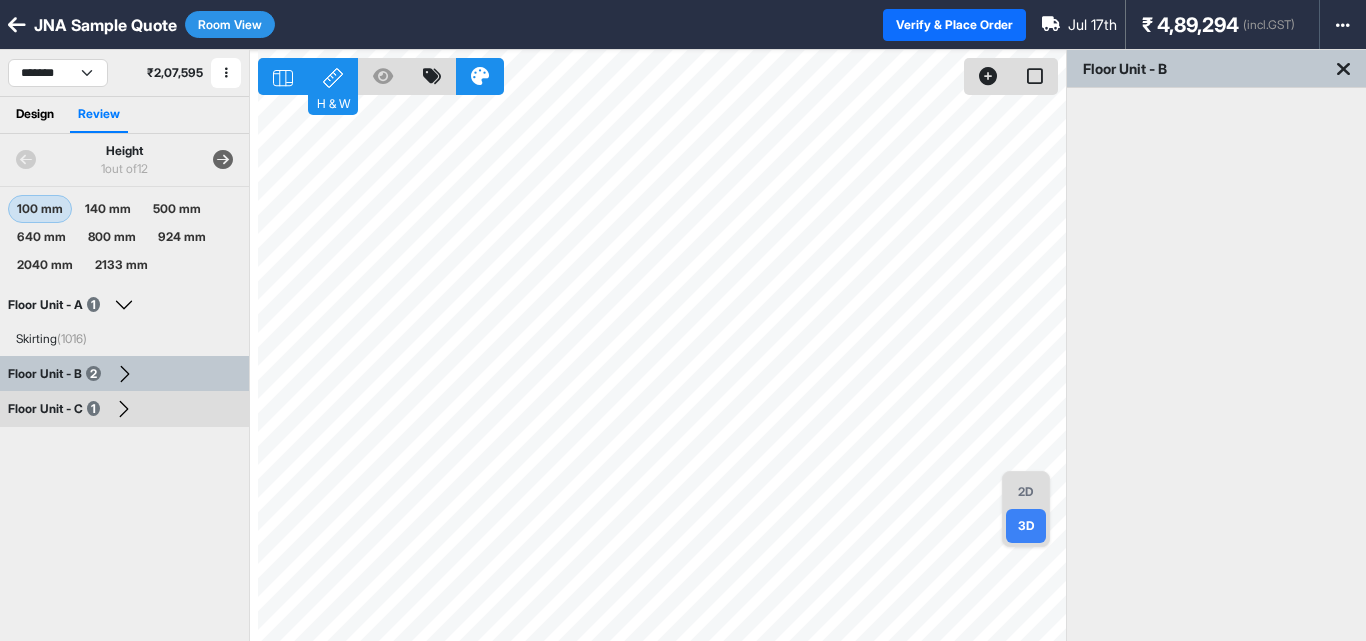 click on "Design" at bounding box center (35, 115) 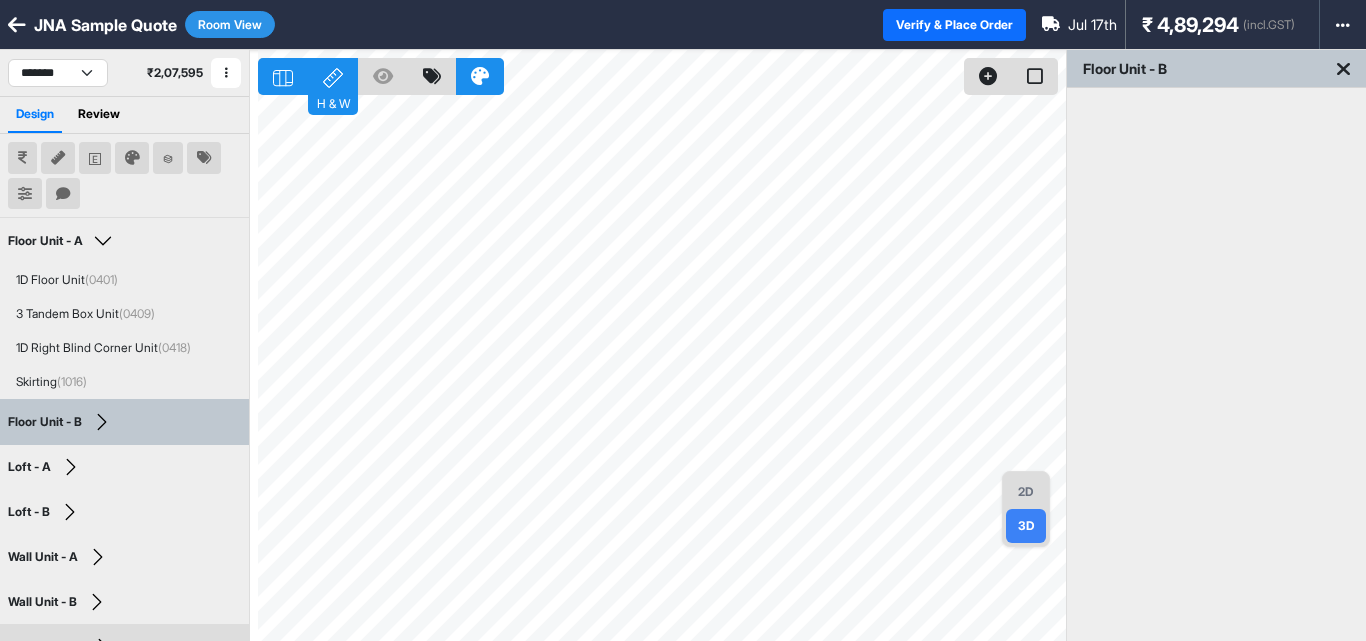 click at bounding box center [17, 25] 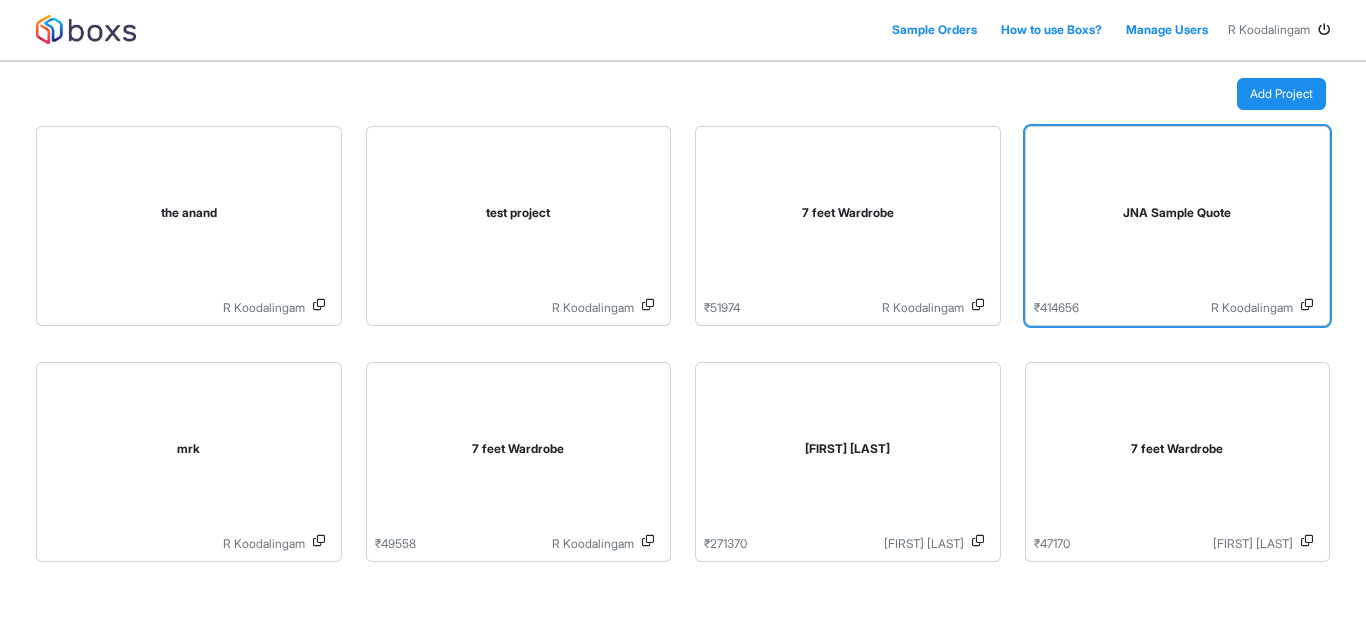 click on "[COMPANY] Sample Quote" at bounding box center (1178, 217) 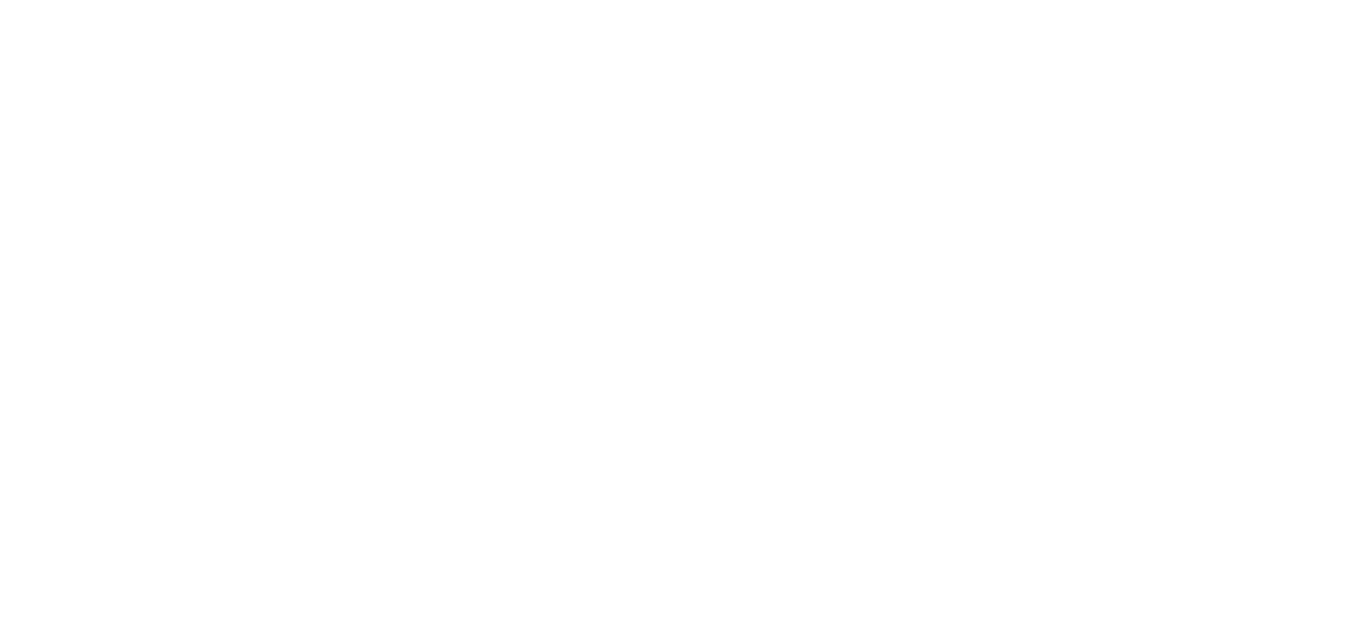 click on "Loading..." at bounding box center (683, 320) 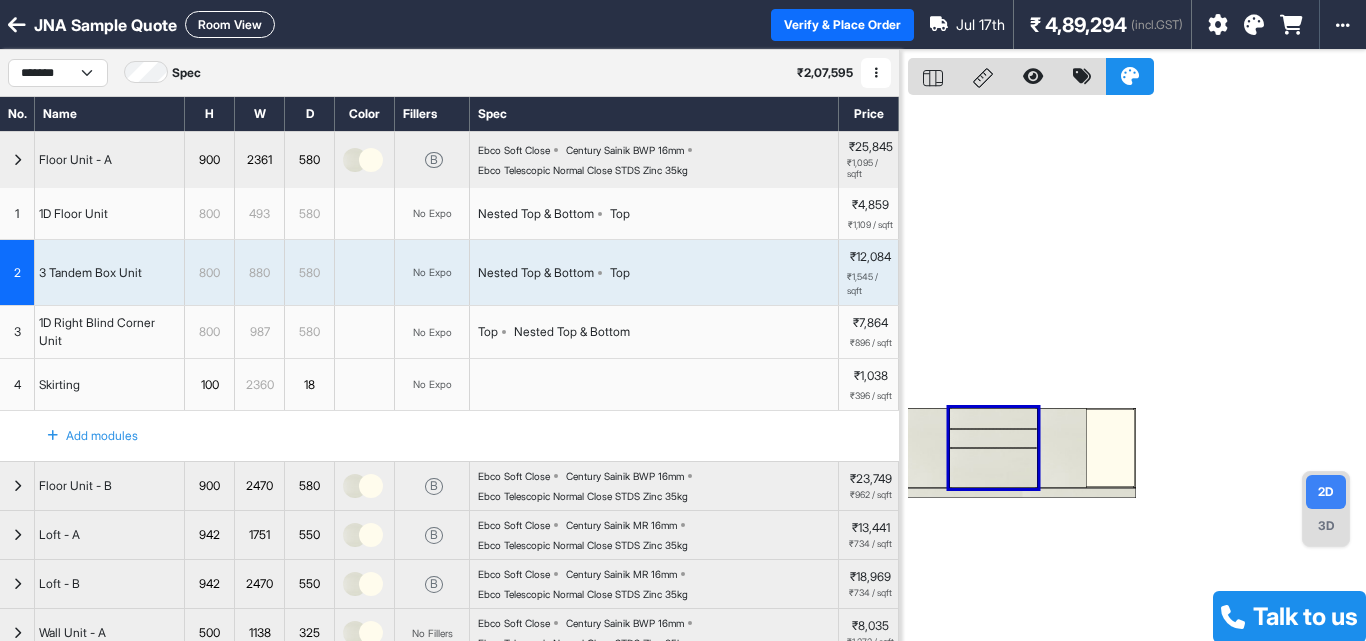 drag, startPoint x: 1020, startPoint y: 437, endPoint x: 1071, endPoint y: 470, distance: 60.74537 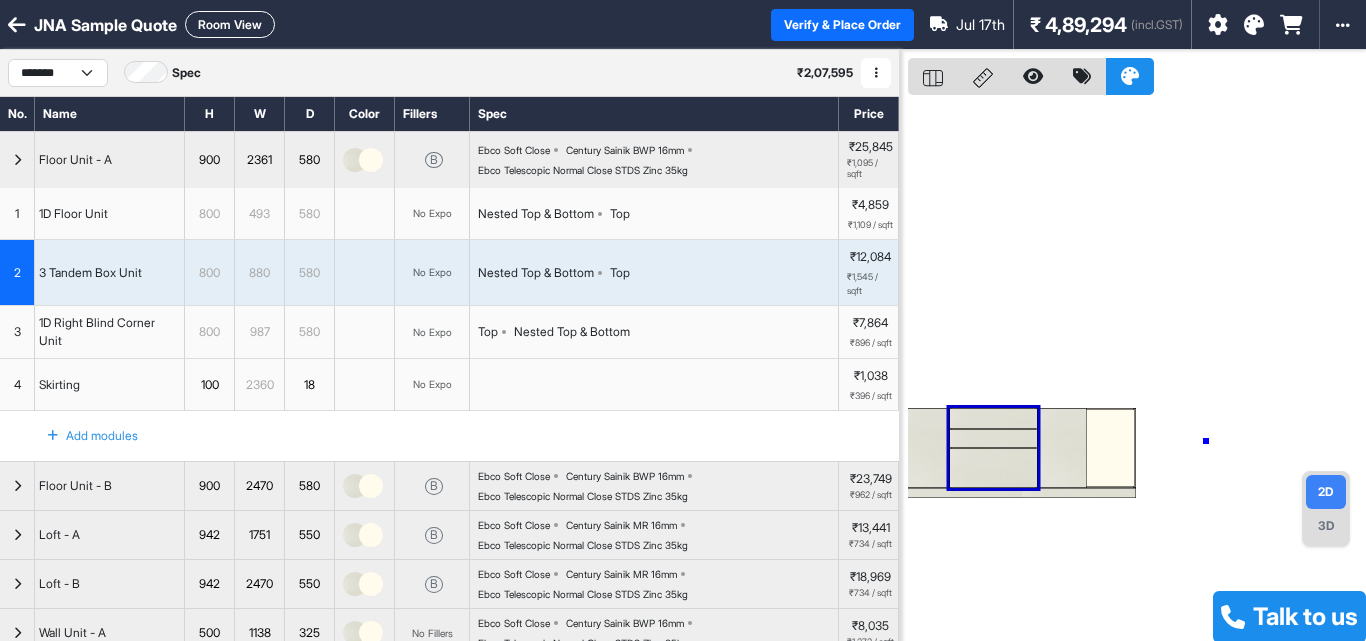 click at bounding box center [1137, 370] 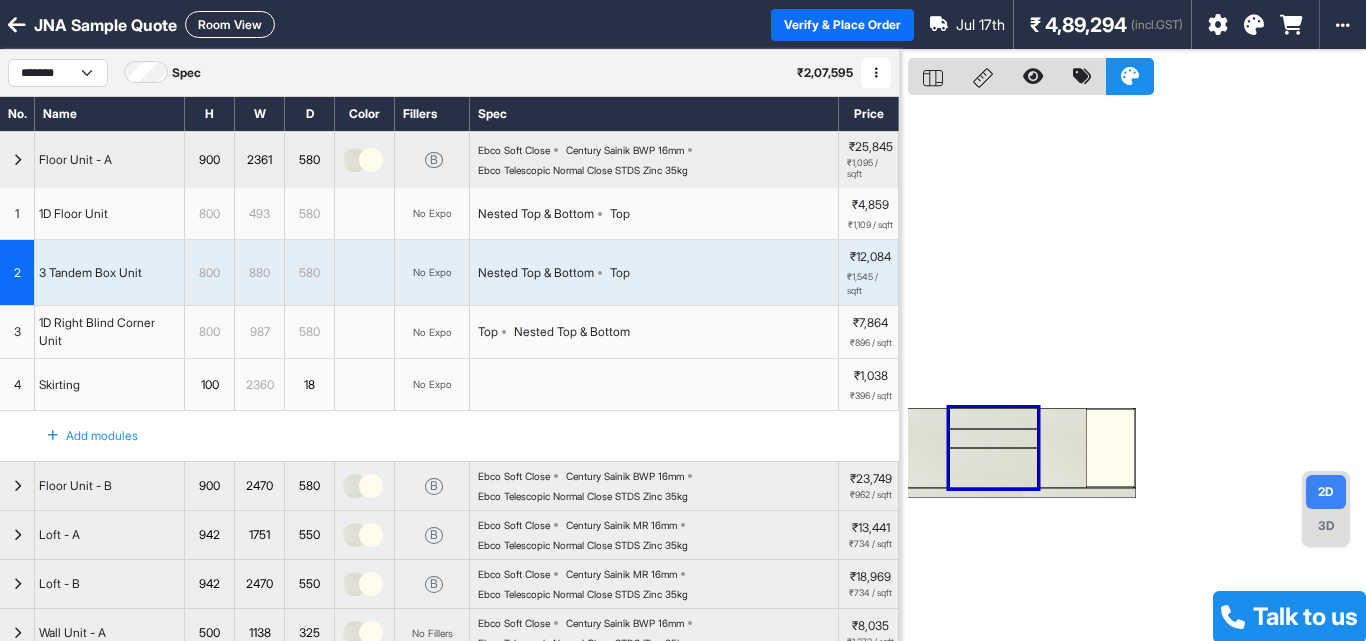 click on "3D" at bounding box center (1326, 526) 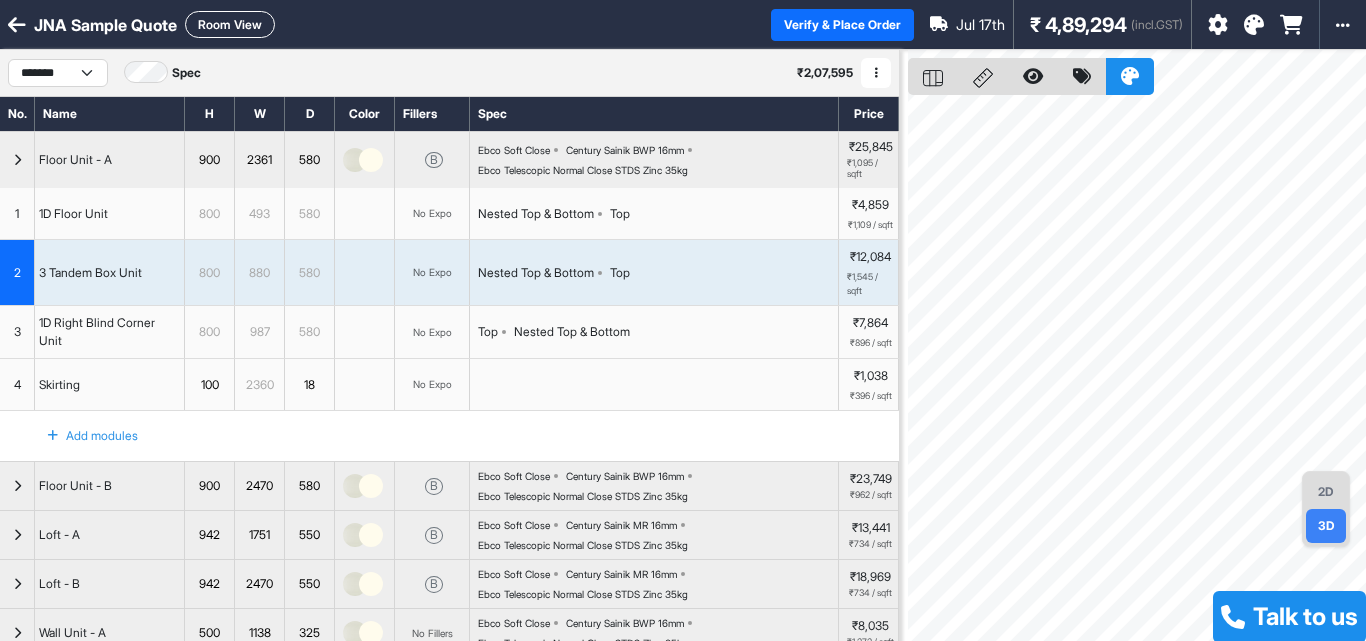click on "2D" at bounding box center [1326, 492] 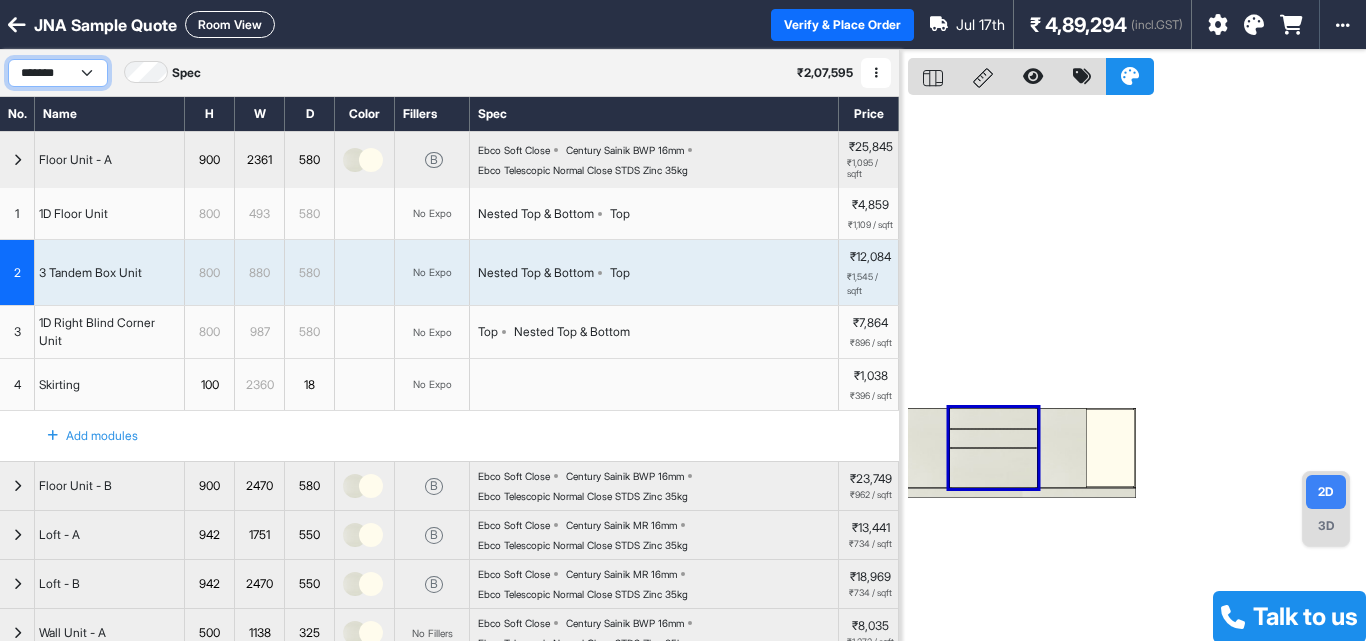 click on "**********" at bounding box center [58, 73] 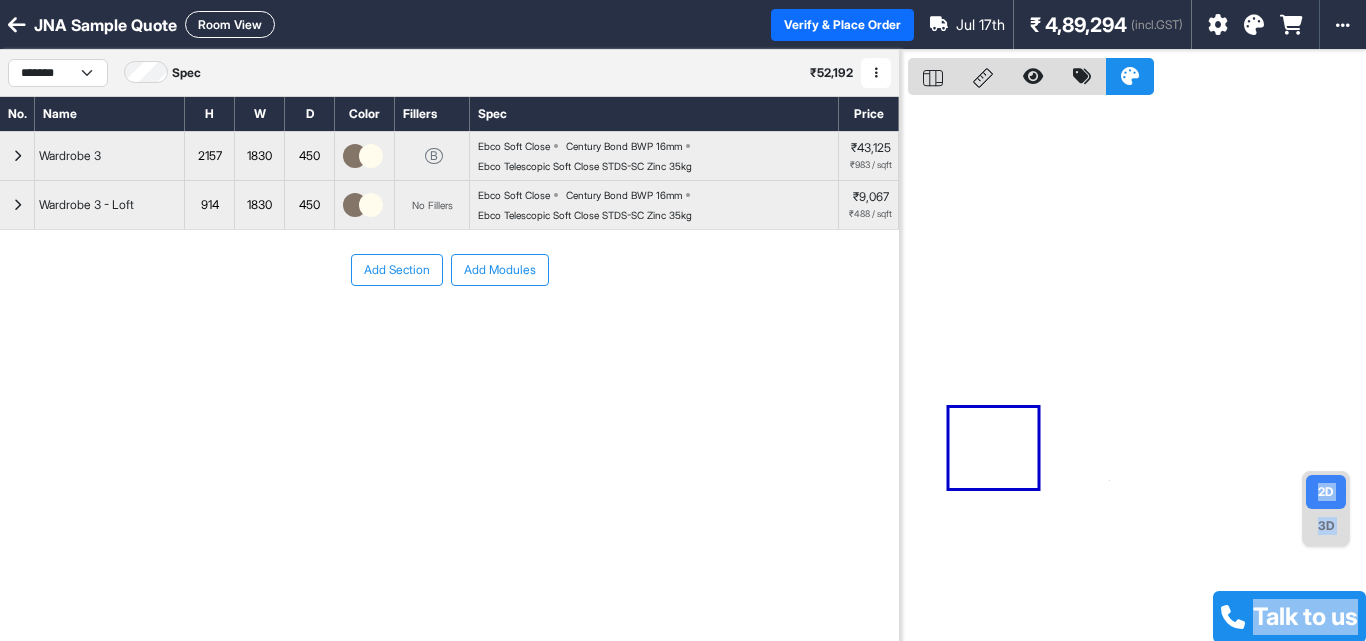 drag, startPoint x: 929, startPoint y: 469, endPoint x: 1032, endPoint y: 391, distance: 129.2014 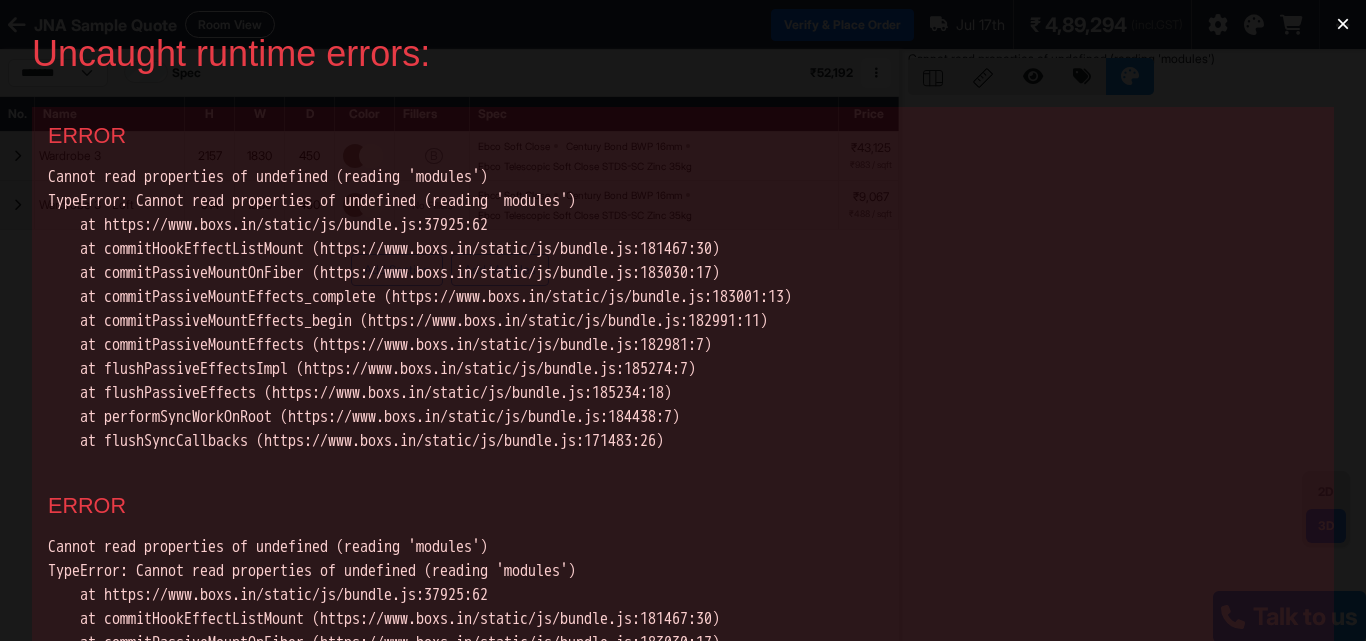 scroll, scrollTop: 0, scrollLeft: 0, axis: both 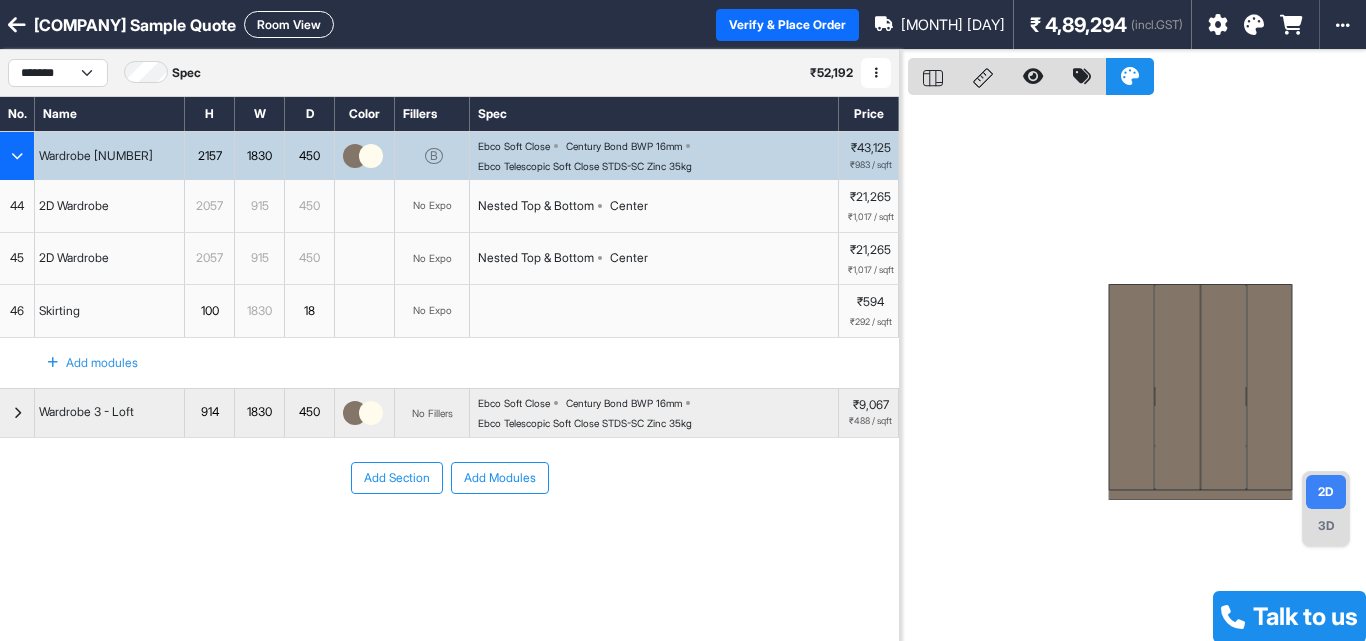 click on "3D" at bounding box center [1326, 526] 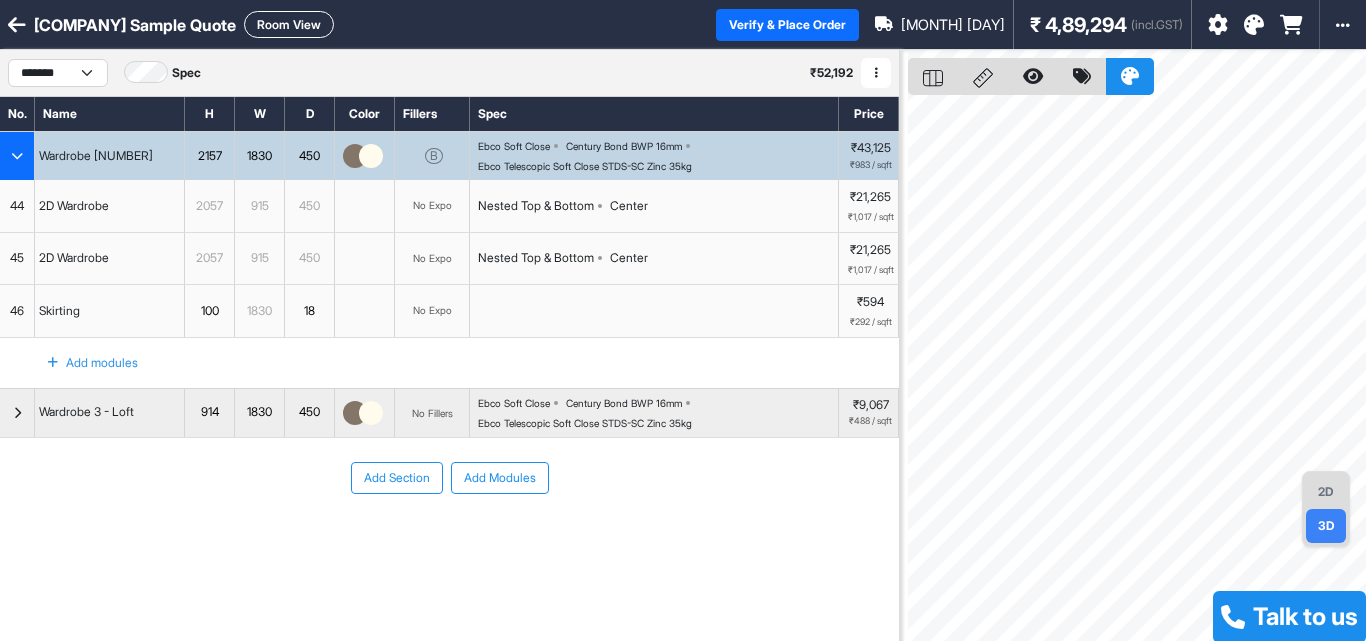 click on "JNA Sample Quote Room View" at bounding box center [358, 24] 